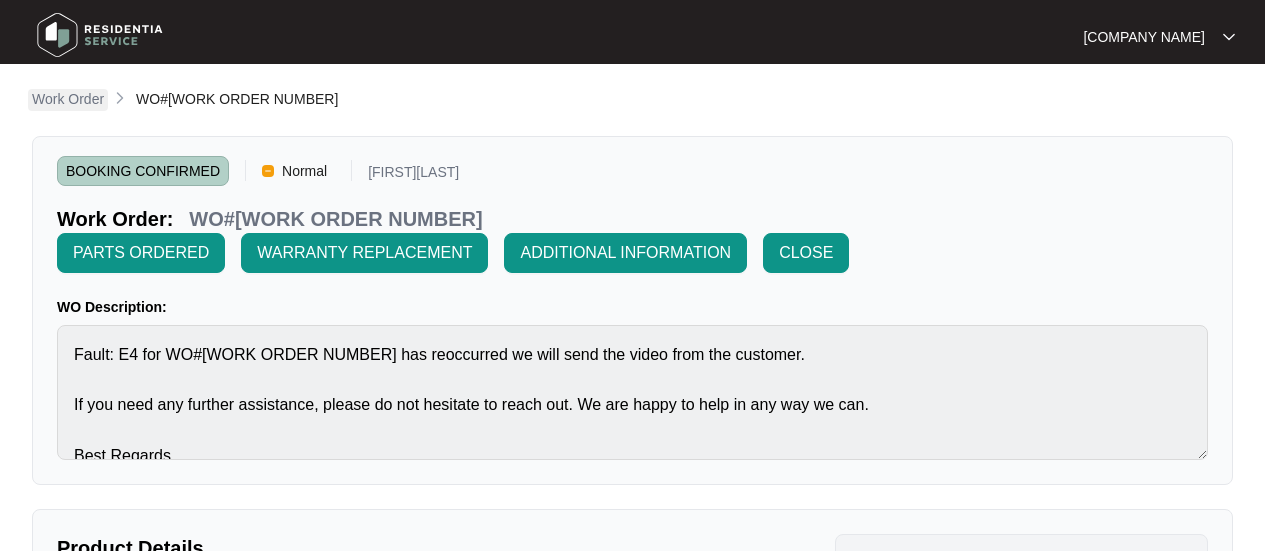 scroll, scrollTop: 0, scrollLeft: 0, axis: both 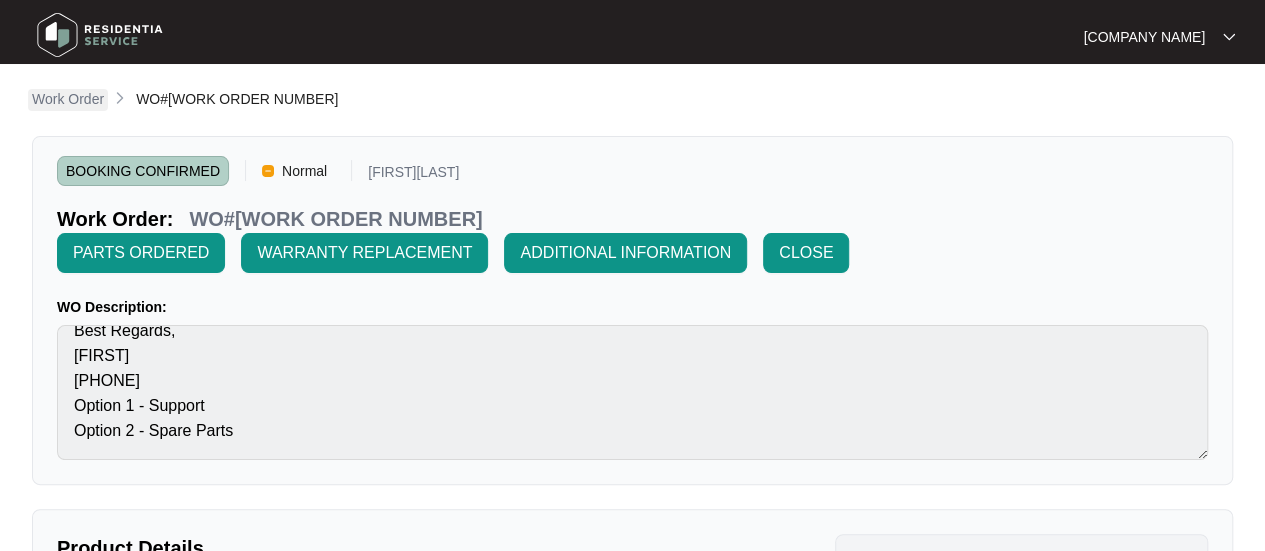 click on "Work Order" at bounding box center (68, 99) 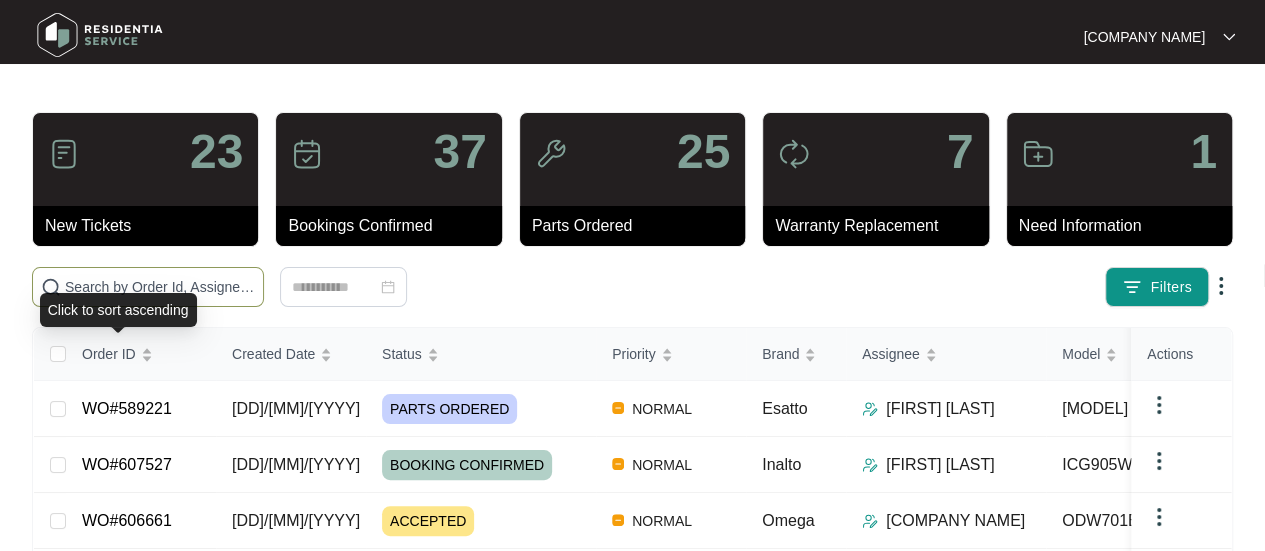 drag, startPoint x: 103, startPoint y: 286, endPoint x: 148, endPoint y: 287, distance: 45.01111 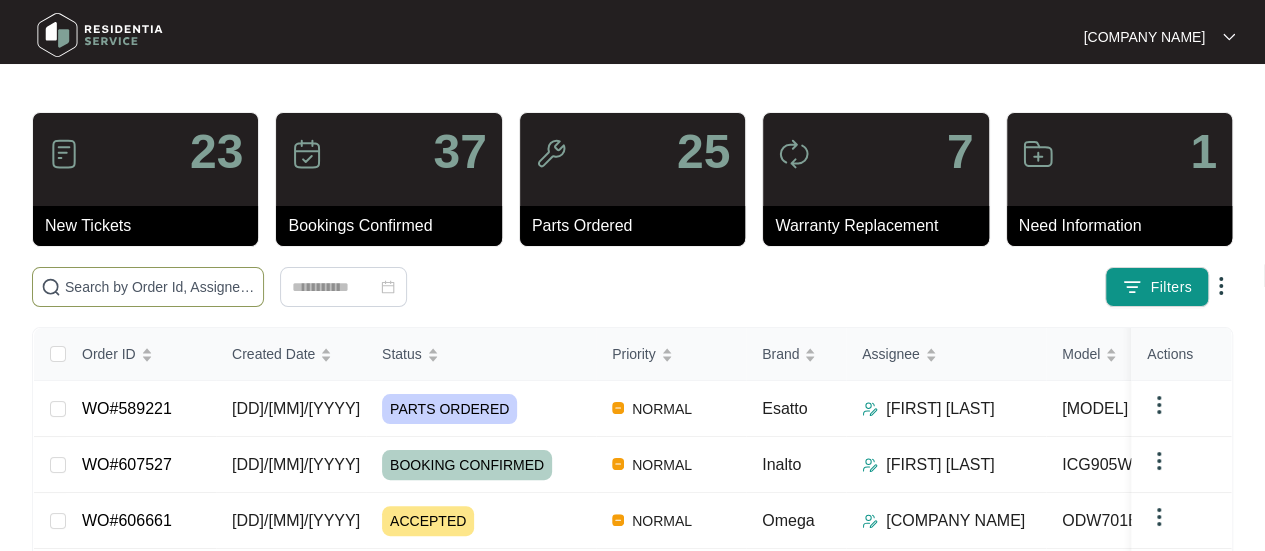paste on "607759" 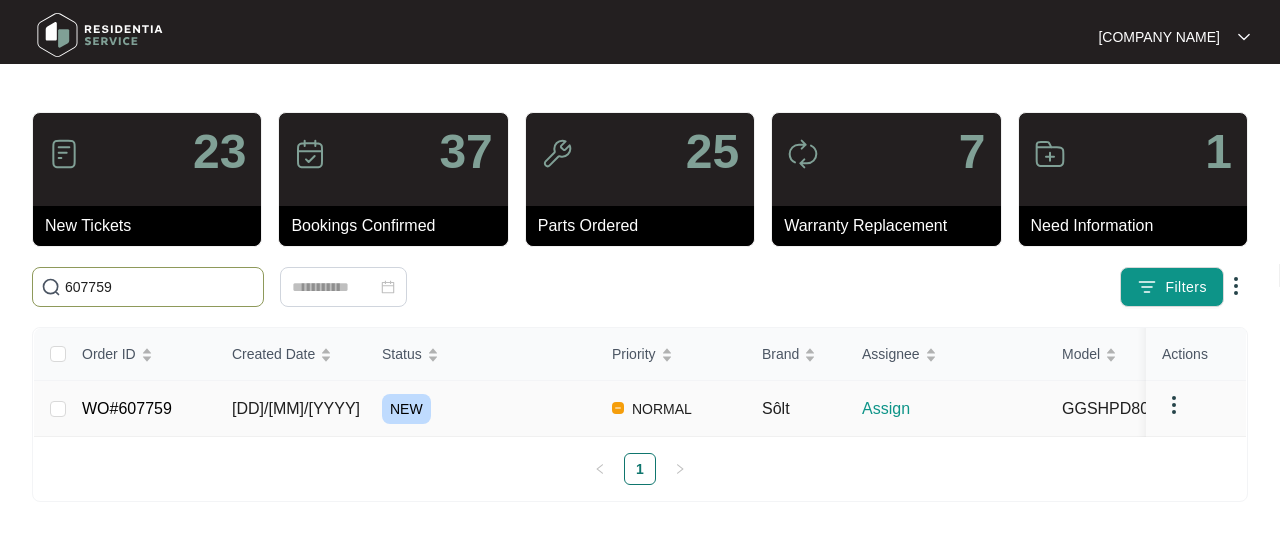 type on "607759" 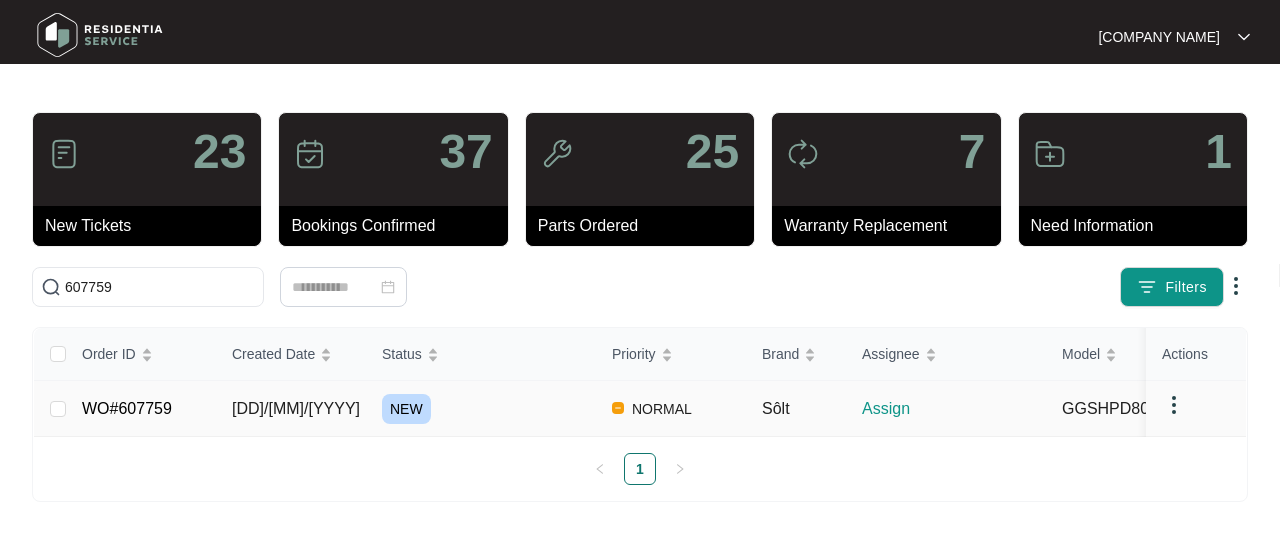 click on "[DD]/[MM]/[YYYY]" at bounding box center (58, 409) 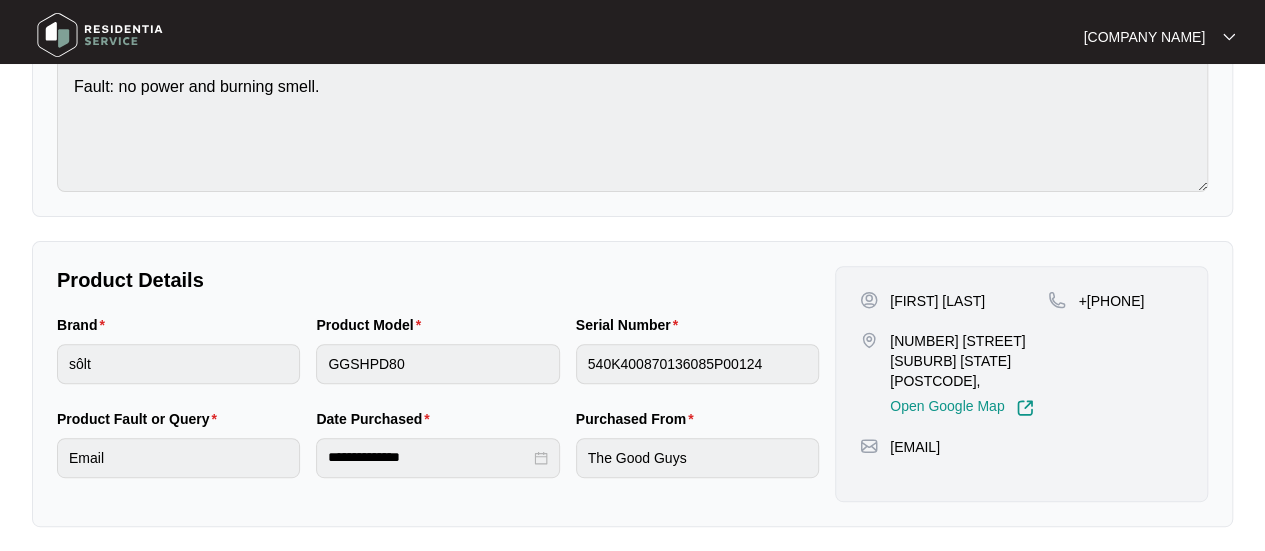 scroll, scrollTop: 233, scrollLeft: 0, axis: vertical 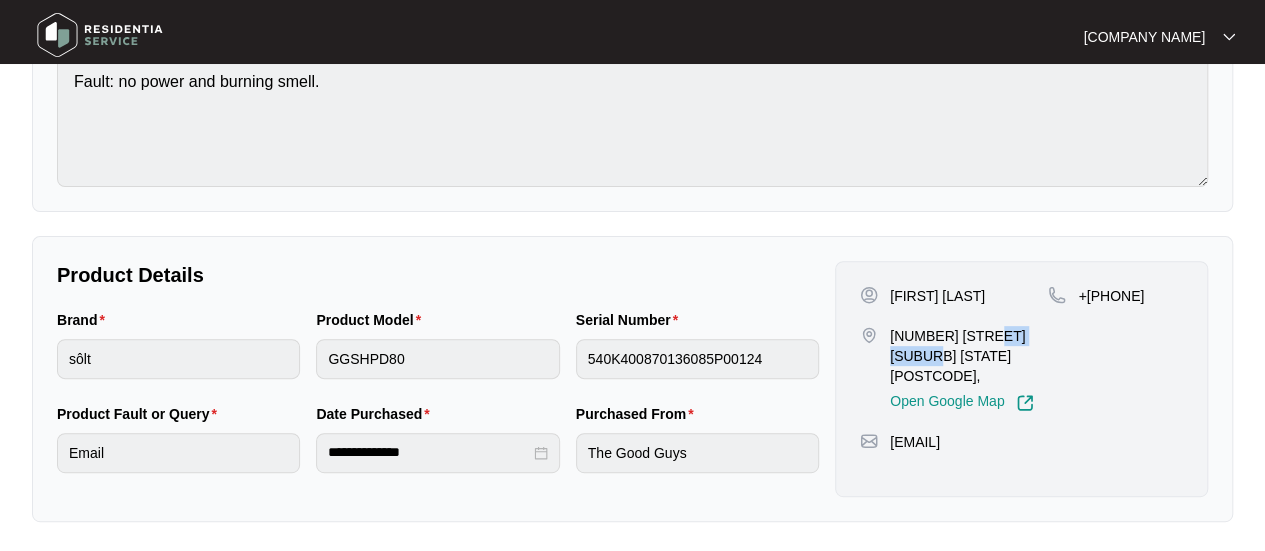 drag, startPoint x: 963, startPoint y: 353, endPoint x: 890, endPoint y: 358, distance: 73.171036 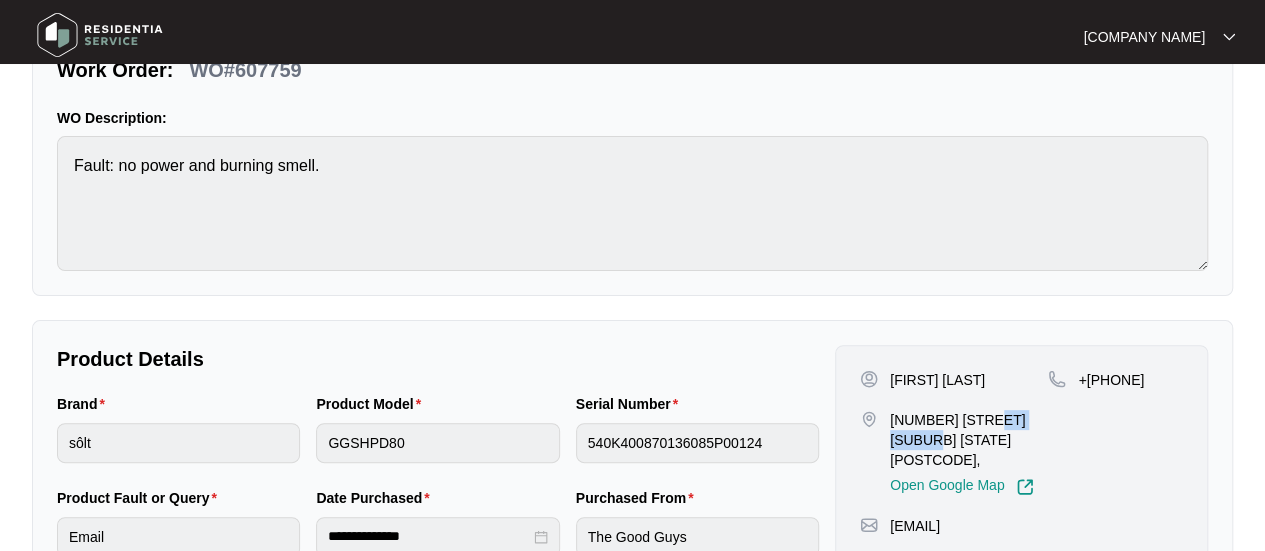 scroll, scrollTop: 233, scrollLeft: 0, axis: vertical 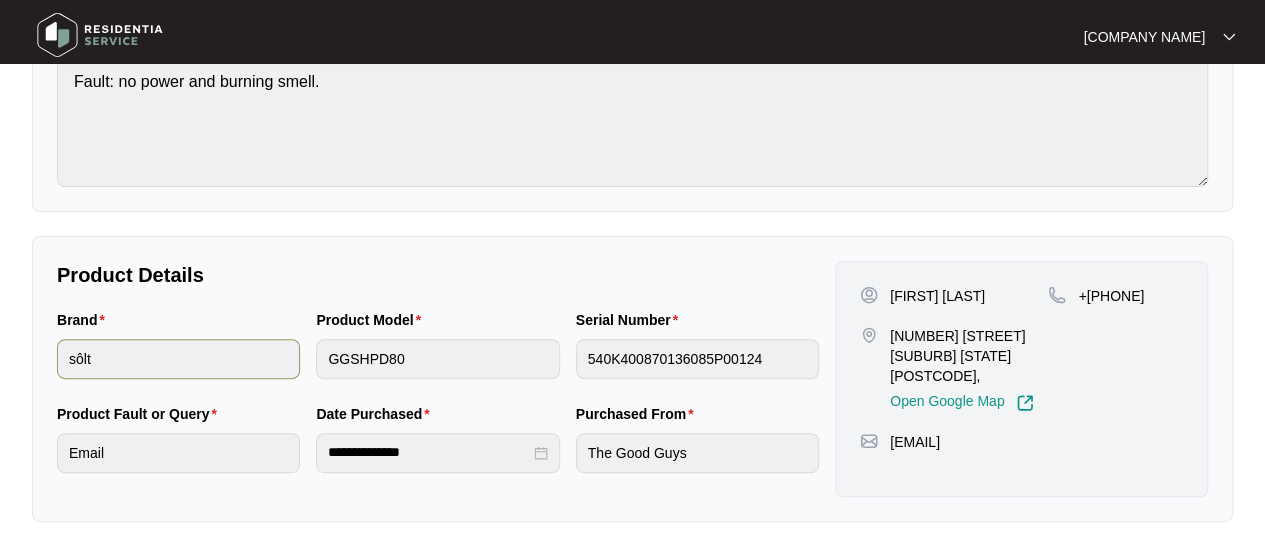 click on "Brand [BRAND] Product Model [MODEL] Serial Number [SERIAL NUMBER]" at bounding box center (438, 356) 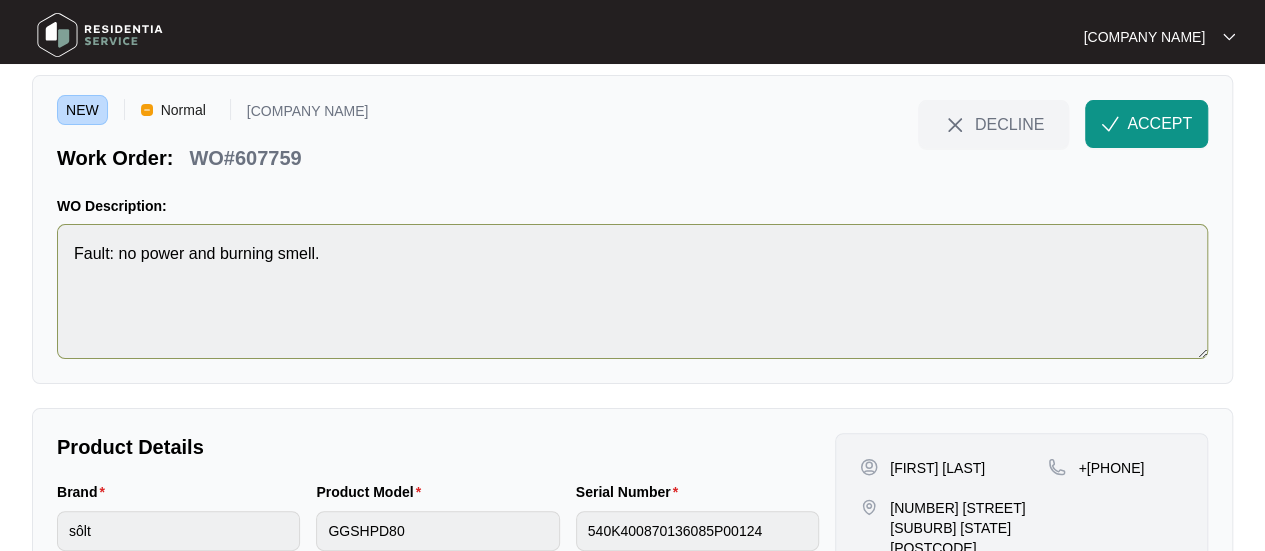 scroll, scrollTop: 0, scrollLeft: 0, axis: both 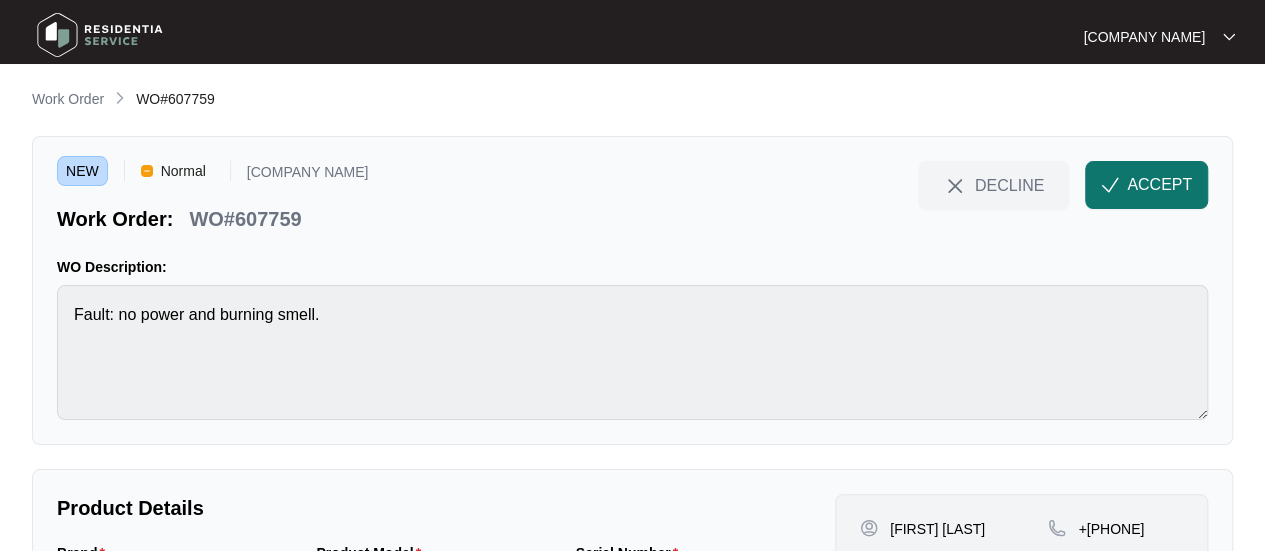 click on "ACCEPT" at bounding box center (1159, 185) 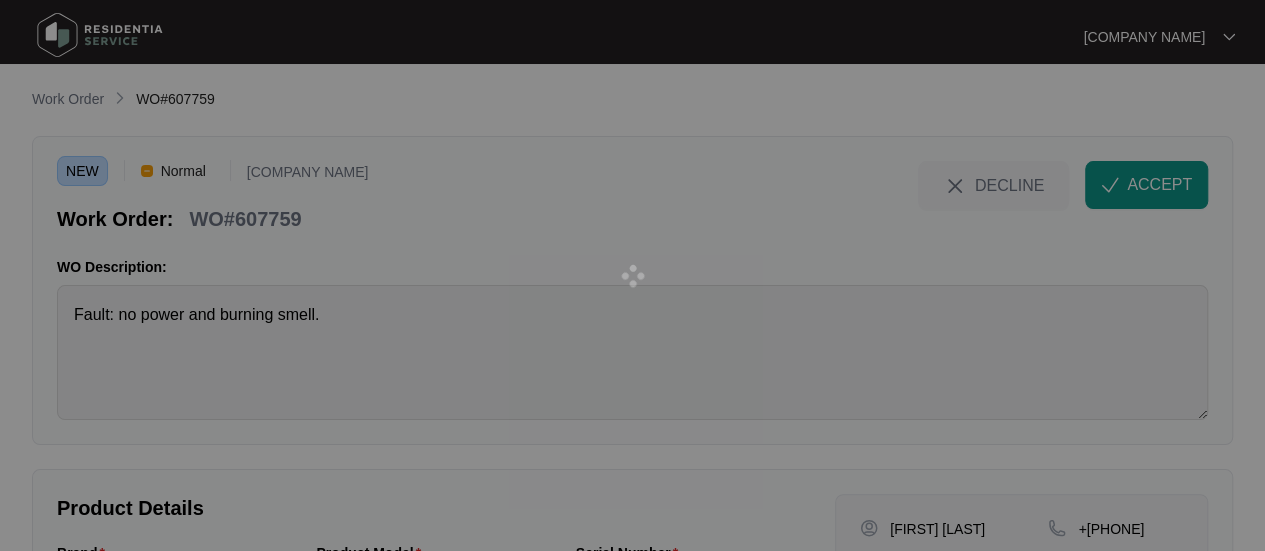 scroll, scrollTop: 233, scrollLeft: 0, axis: vertical 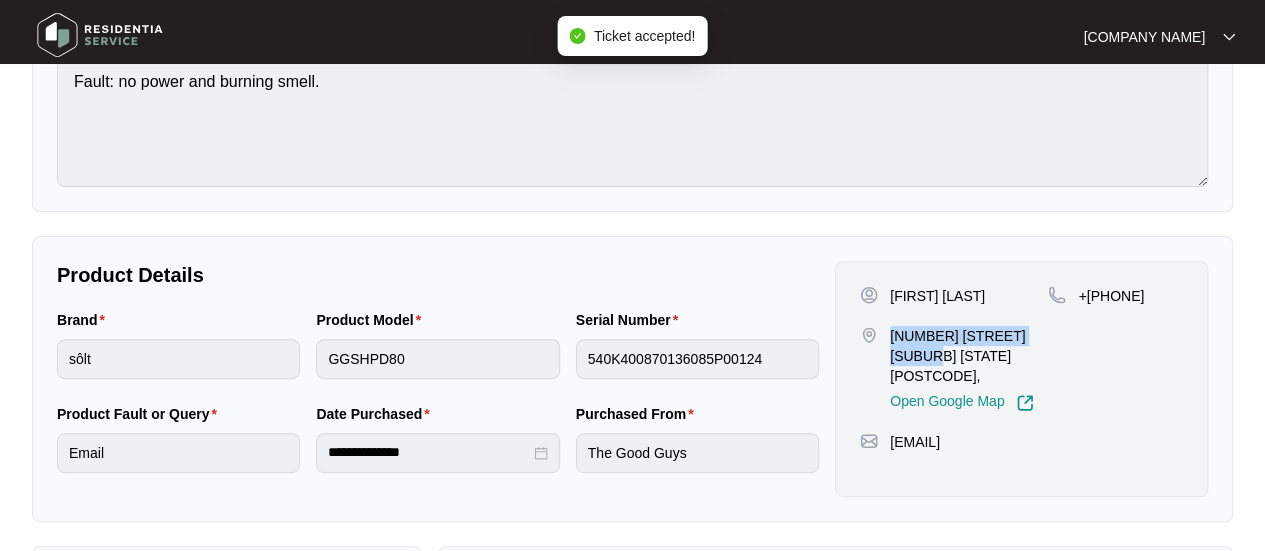 drag, startPoint x: 964, startPoint y: 351, endPoint x: 887, endPoint y: 339, distance: 77.92946 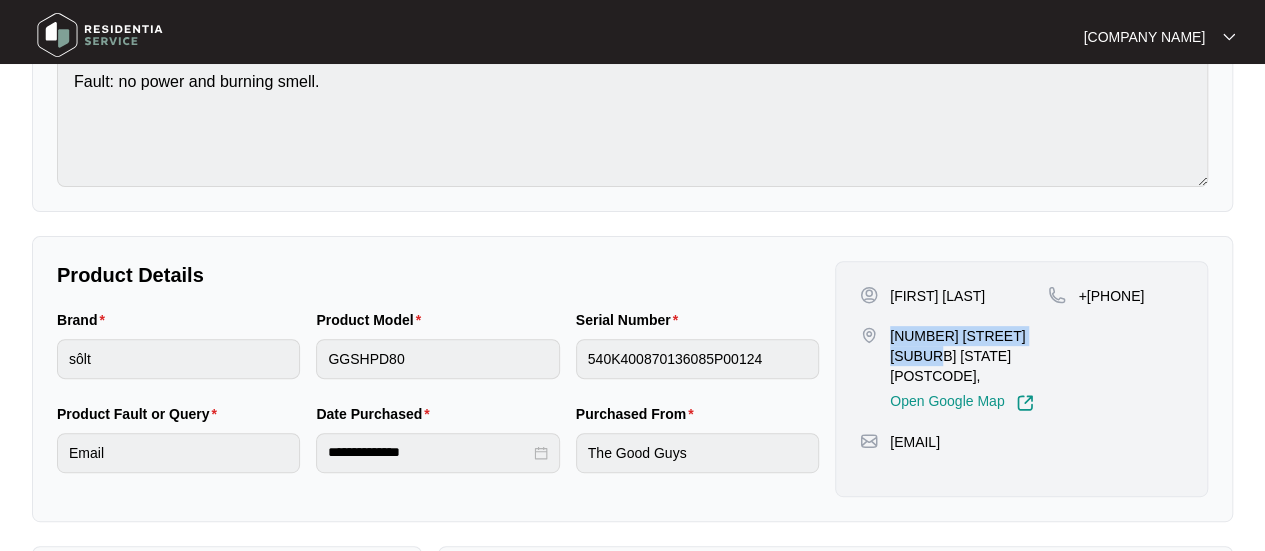 drag, startPoint x: 1172, startPoint y: 297, endPoint x: 1105, endPoint y: 299, distance: 67.02985 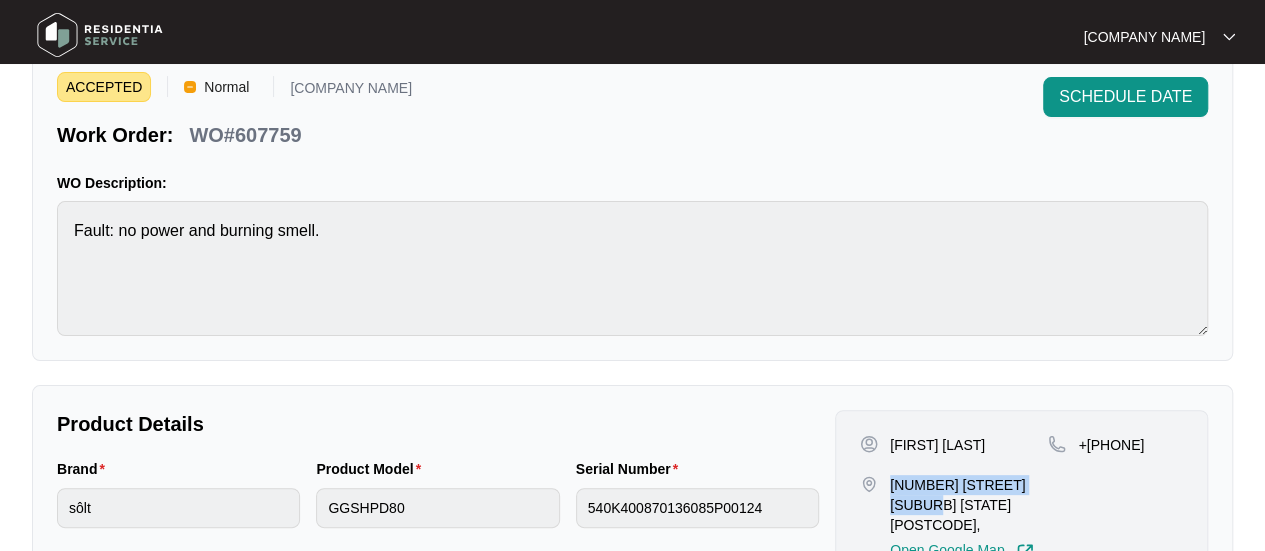 scroll, scrollTop: 0, scrollLeft: 0, axis: both 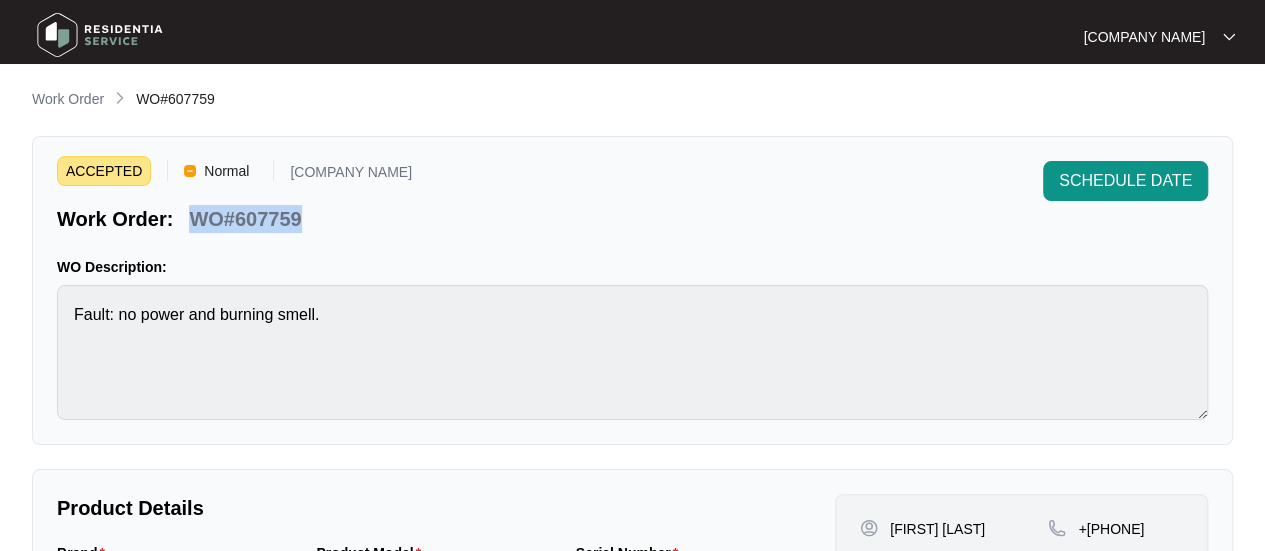 drag, startPoint x: 306, startPoint y: 217, endPoint x: 192, endPoint y: 218, distance: 114.00439 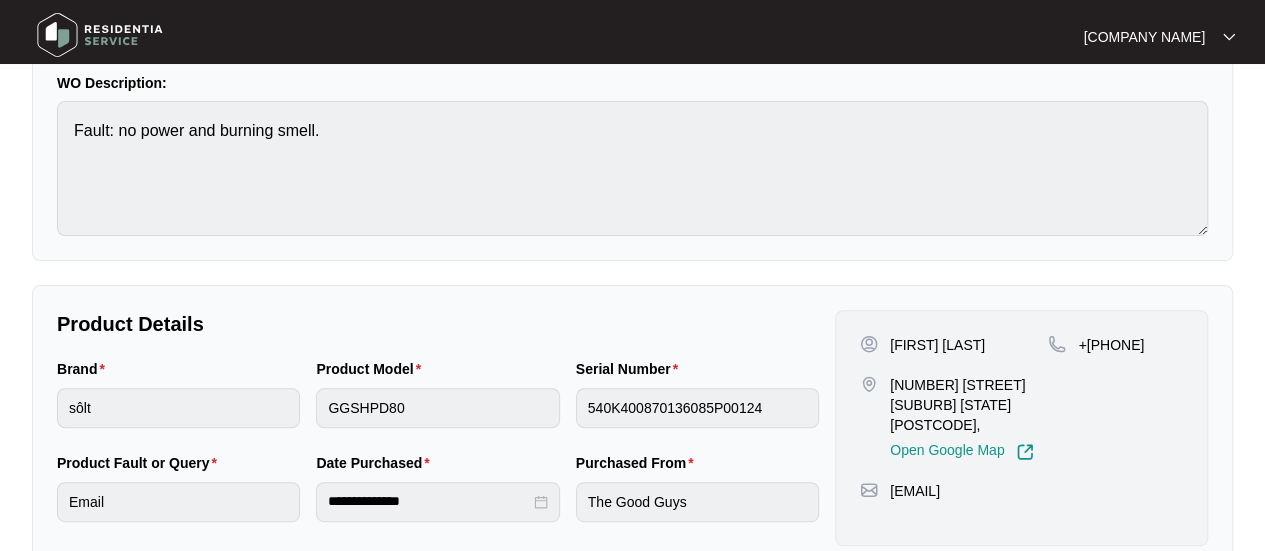 scroll, scrollTop: 300, scrollLeft: 0, axis: vertical 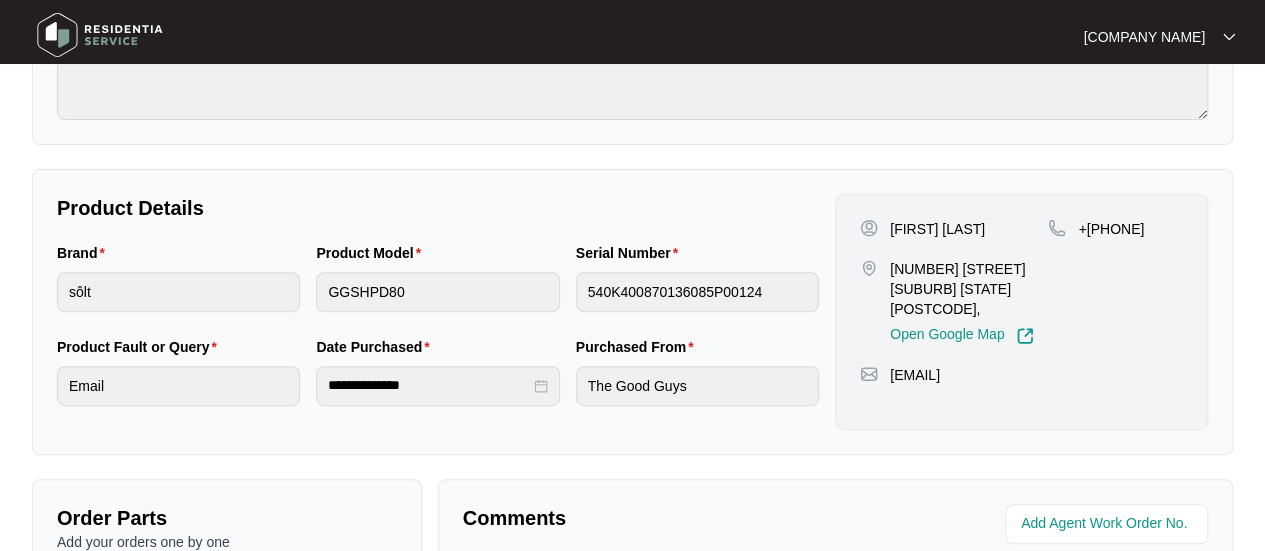 click on "Brand [BRAND] Product Model [MODEL] Serial Number [SERIAL NUMBER]" at bounding box center (438, 289) 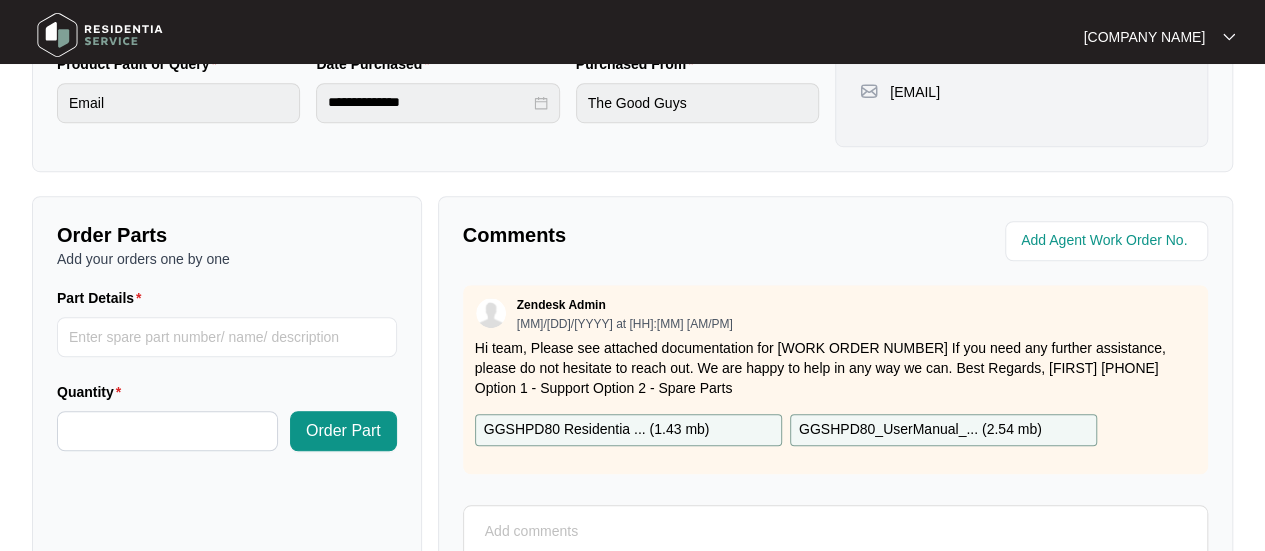 scroll, scrollTop: 700, scrollLeft: 0, axis: vertical 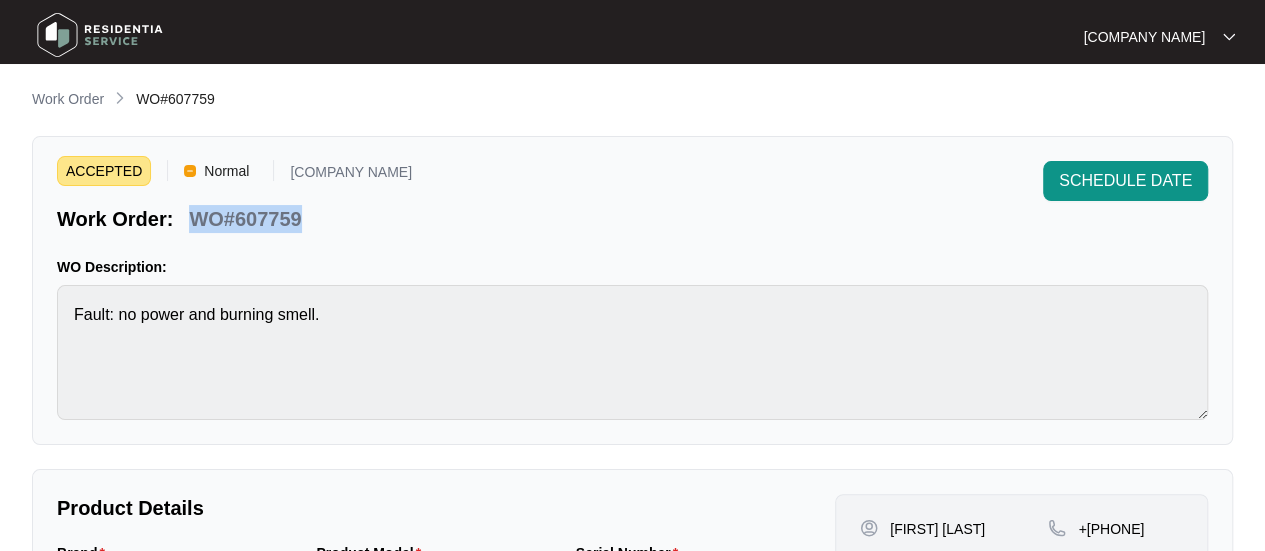 drag, startPoint x: 299, startPoint y: 220, endPoint x: 193, endPoint y: 214, distance: 106.16968 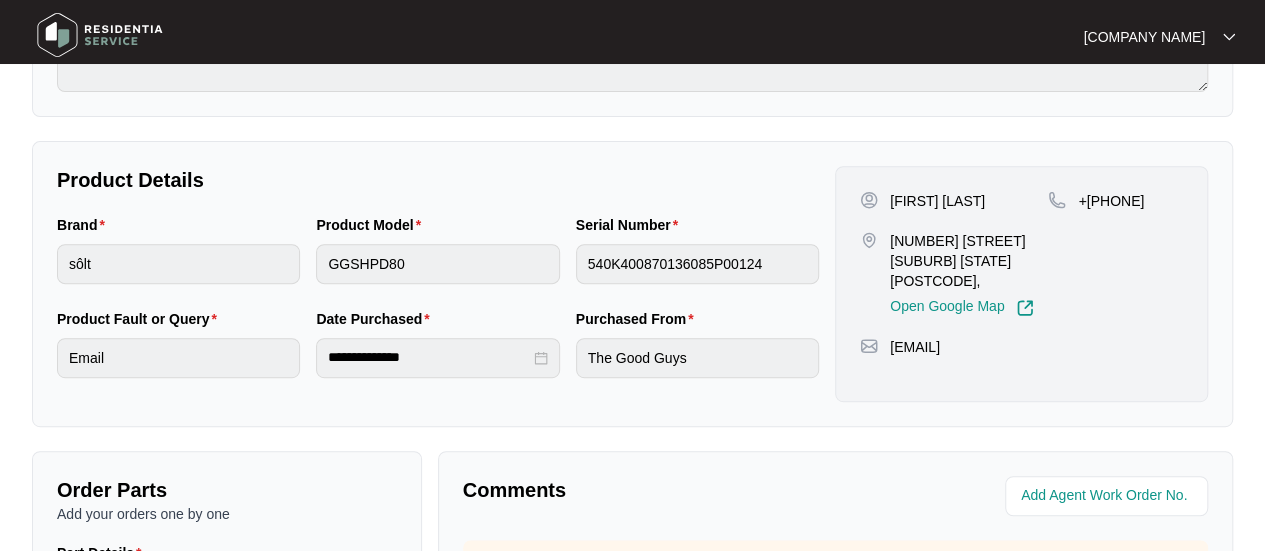 scroll, scrollTop: 400, scrollLeft: 0, axis: vertical 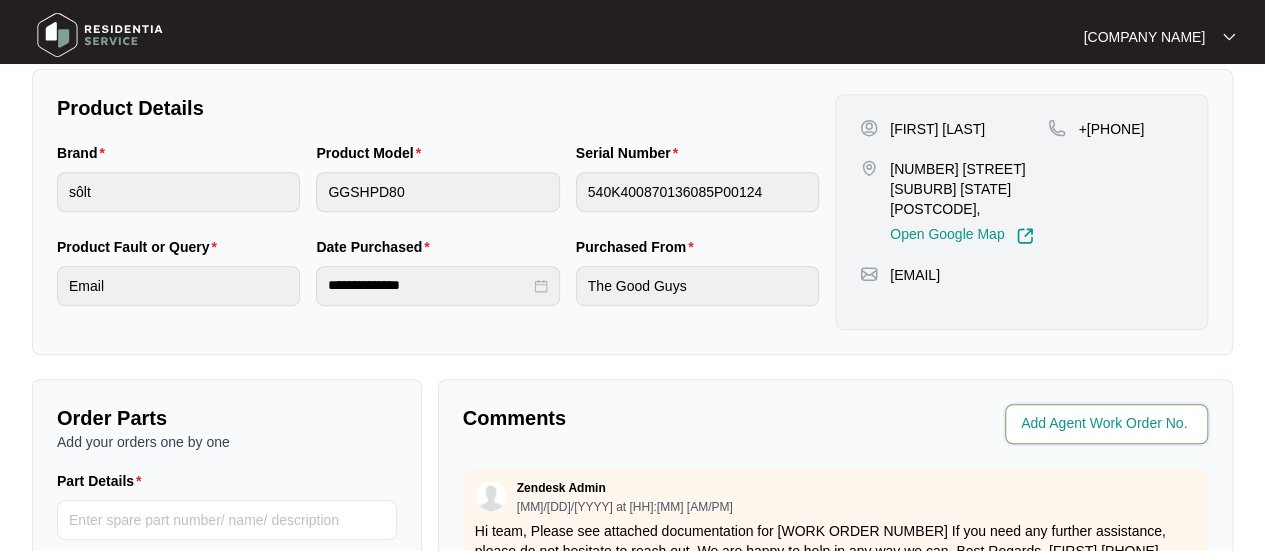 click at bounding box center [1108, 424] 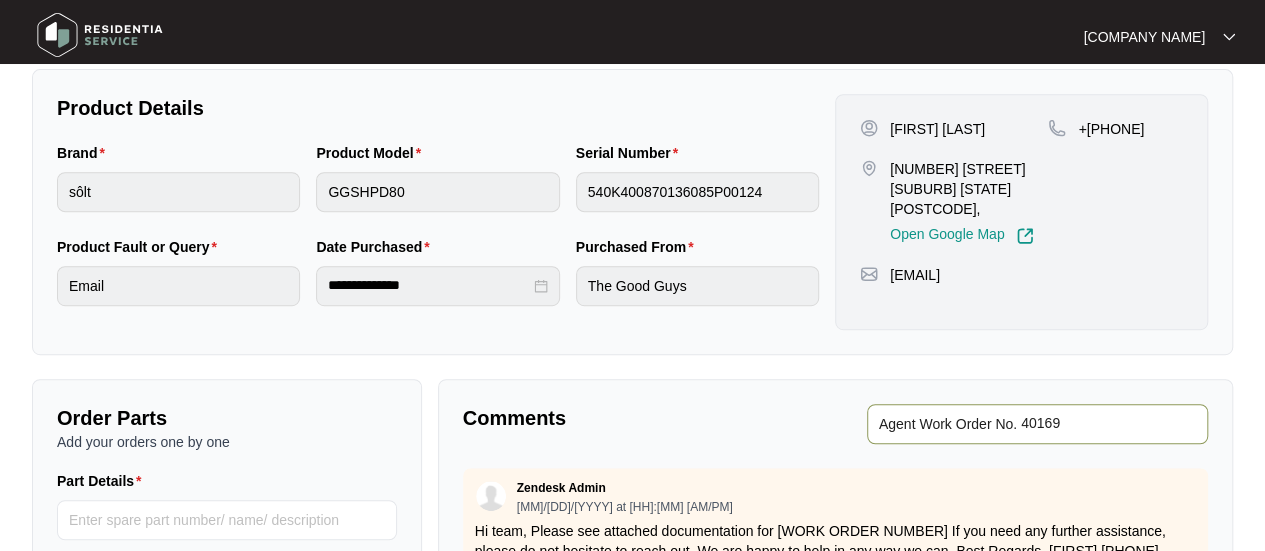 type on "40169" 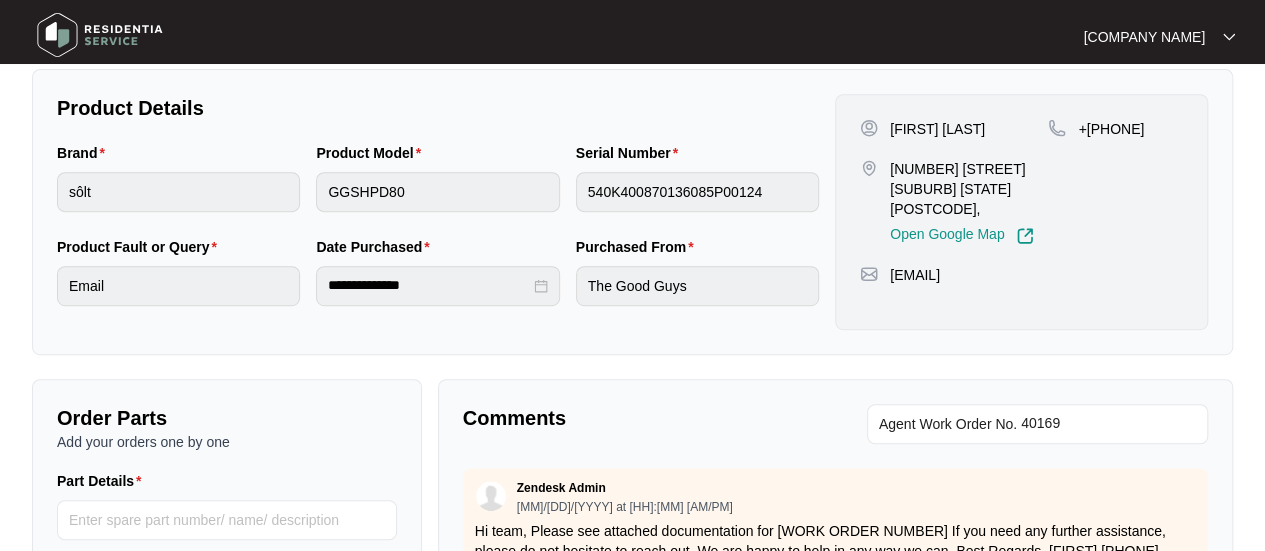 click on "Comments" at bounding box center [645, 424] 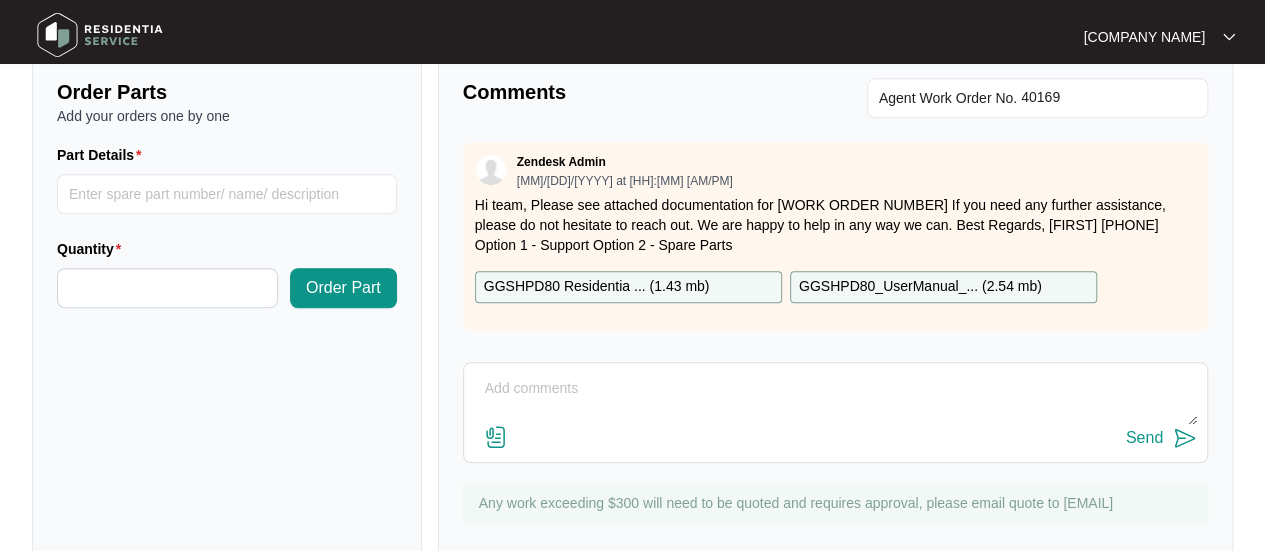 scroll, scrollTop: 791, scrollLeft: 0, axis: vertical 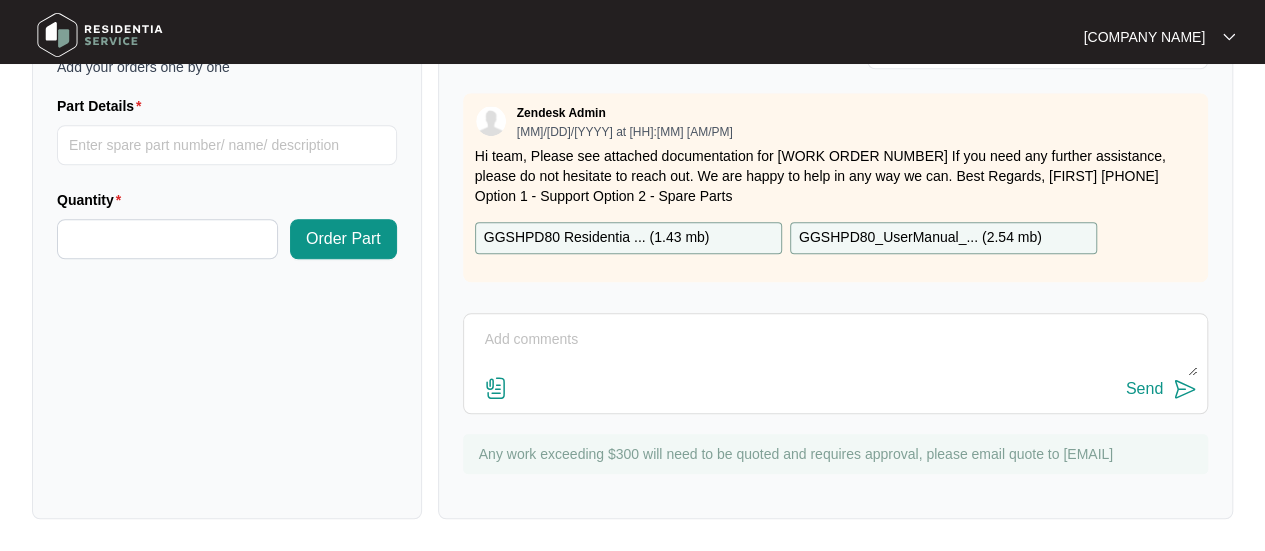 click on "Send" at bounding box center (835, 363) 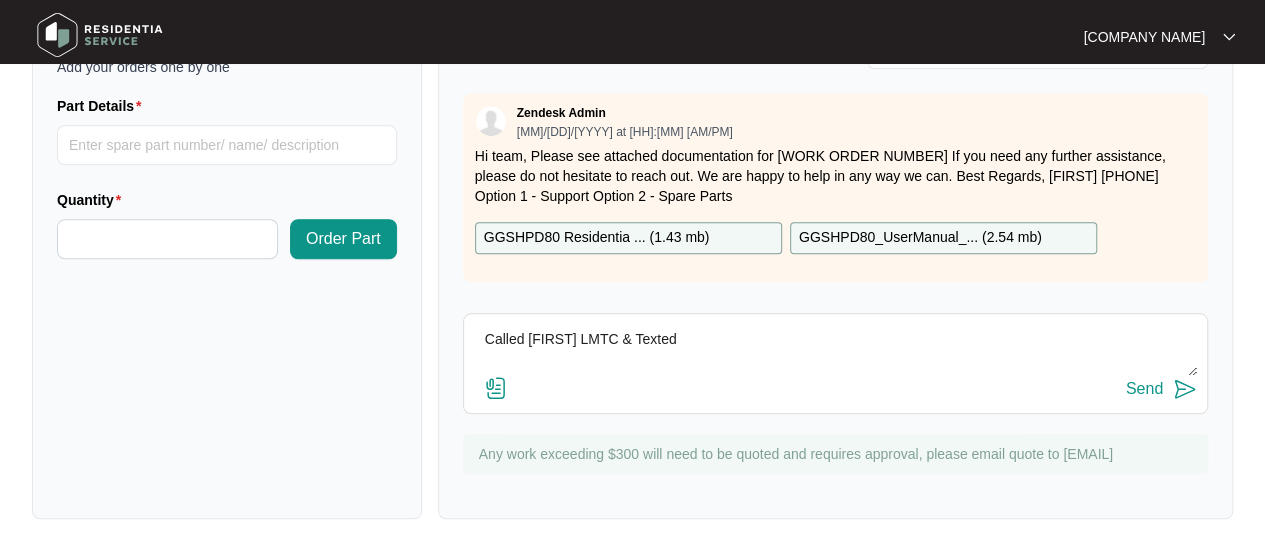 type on "Called [FIRST] LMTC & Texted" 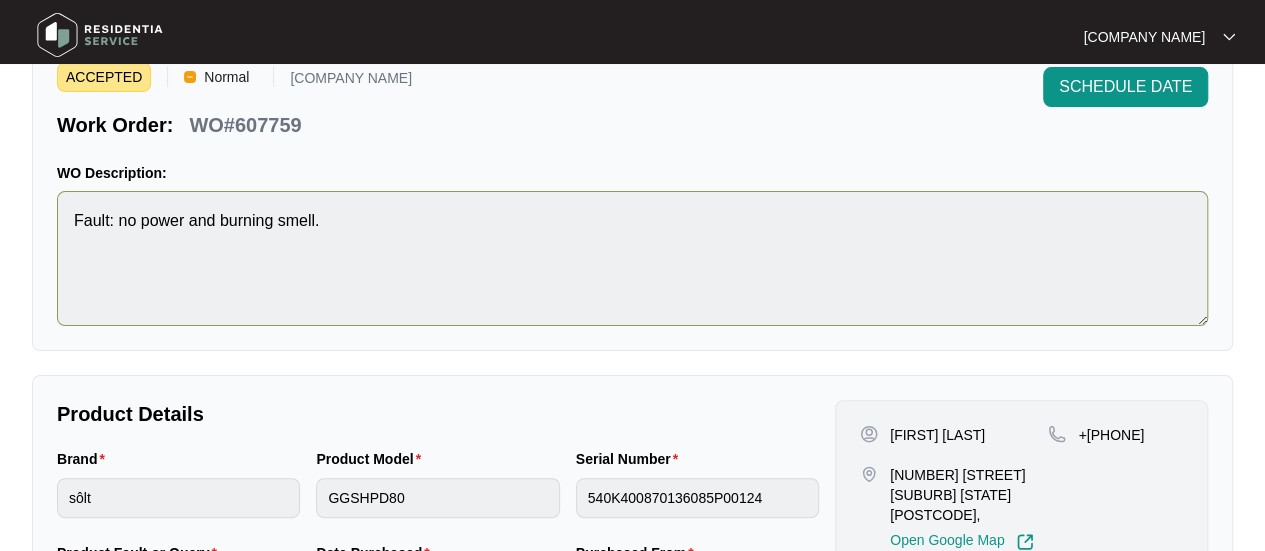 scroll, scrollTop: 0, scrollLeft: 0, axis: both 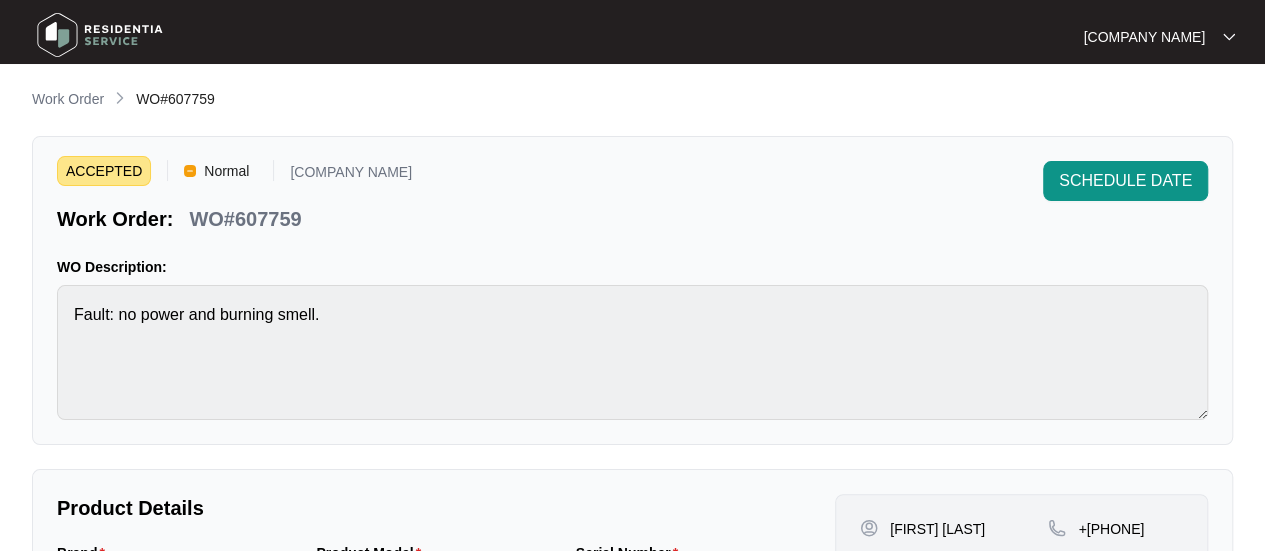 drag, startPoint x: 66, startPoint y: 99, endPoint x: 160, endPoint y: 119, distance: 96.10411 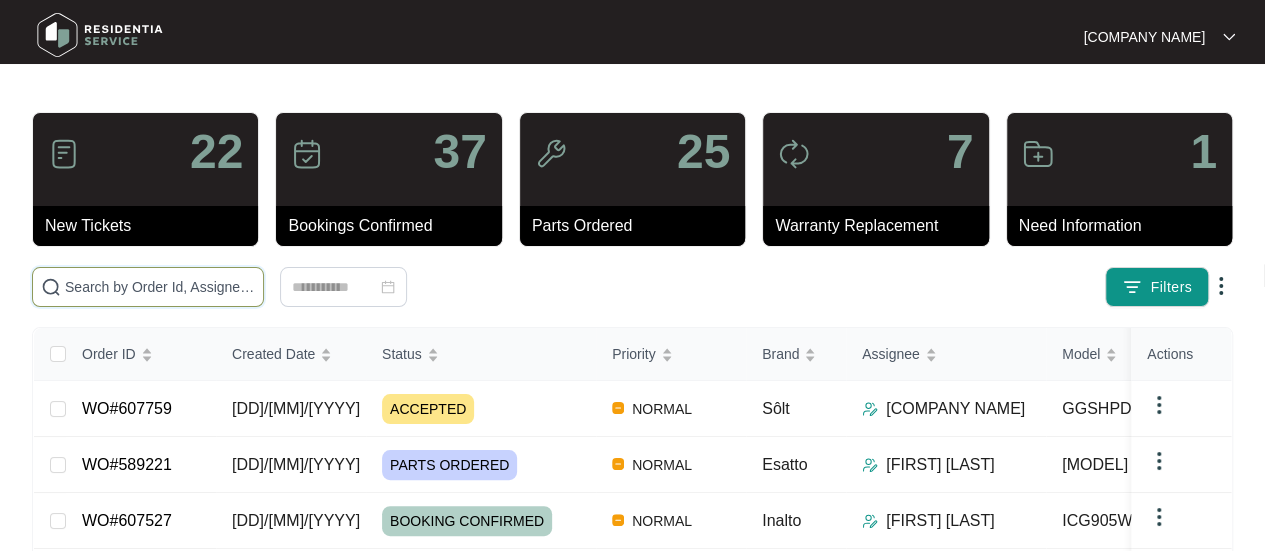 click at bounding box center (148, 287) 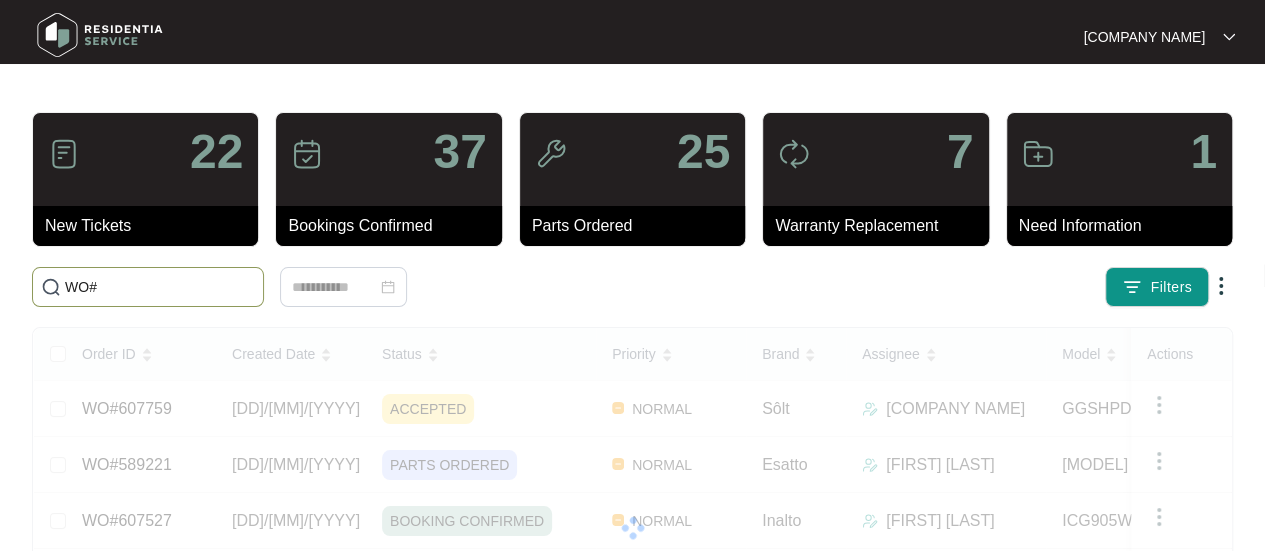 paste on "589221" 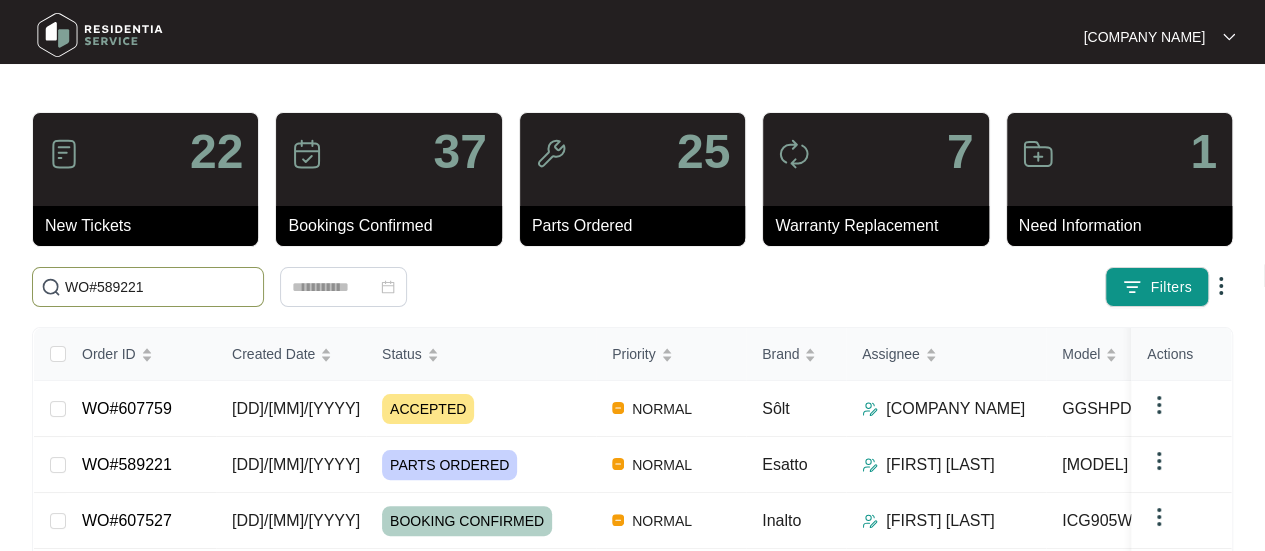 type on "WO#589221" 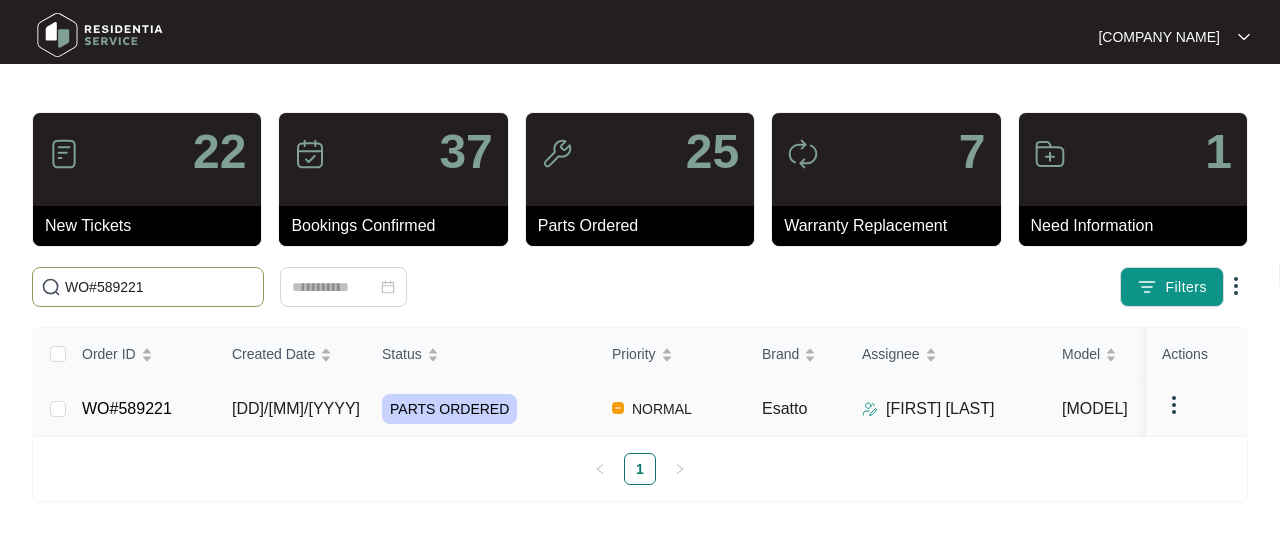 drag, startPoint x: 272, startPoint y: 397, endPoint x: 282, endPoint y: 400, distance: 10.440307 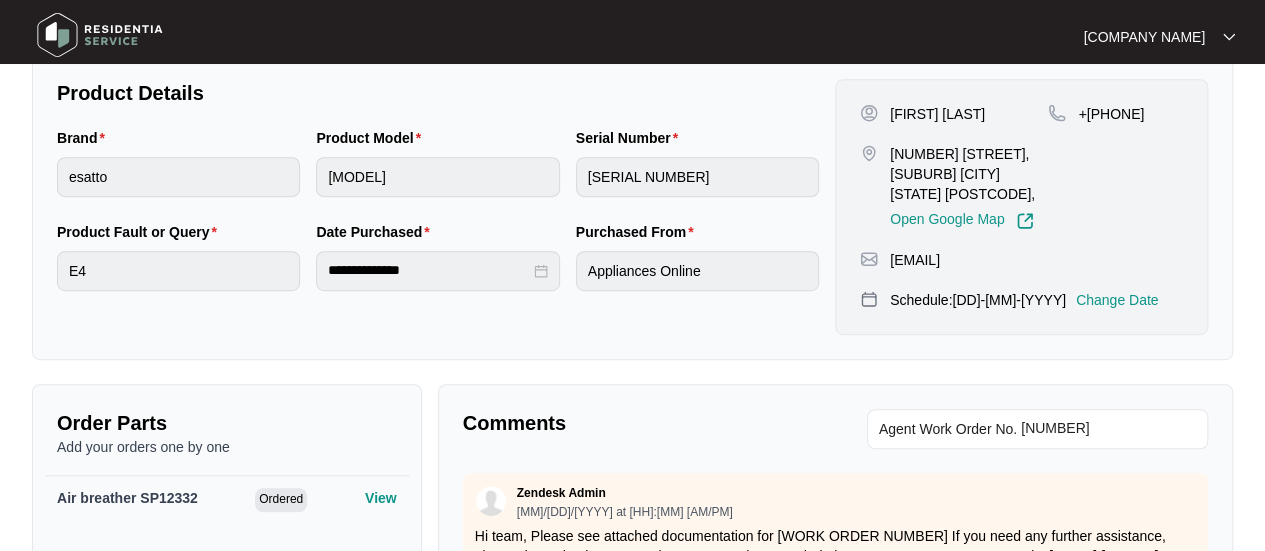scroll, scrollTop: 500, scrollLeft: 0, axis: vertical 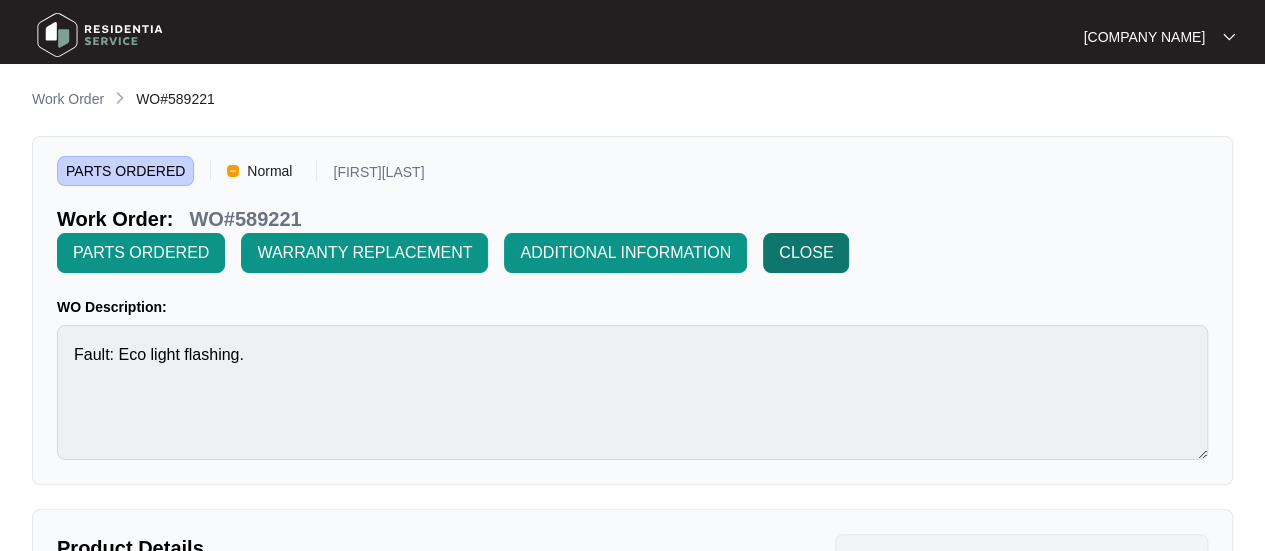 click on "CLOSE" at bounding box center [141, 253] 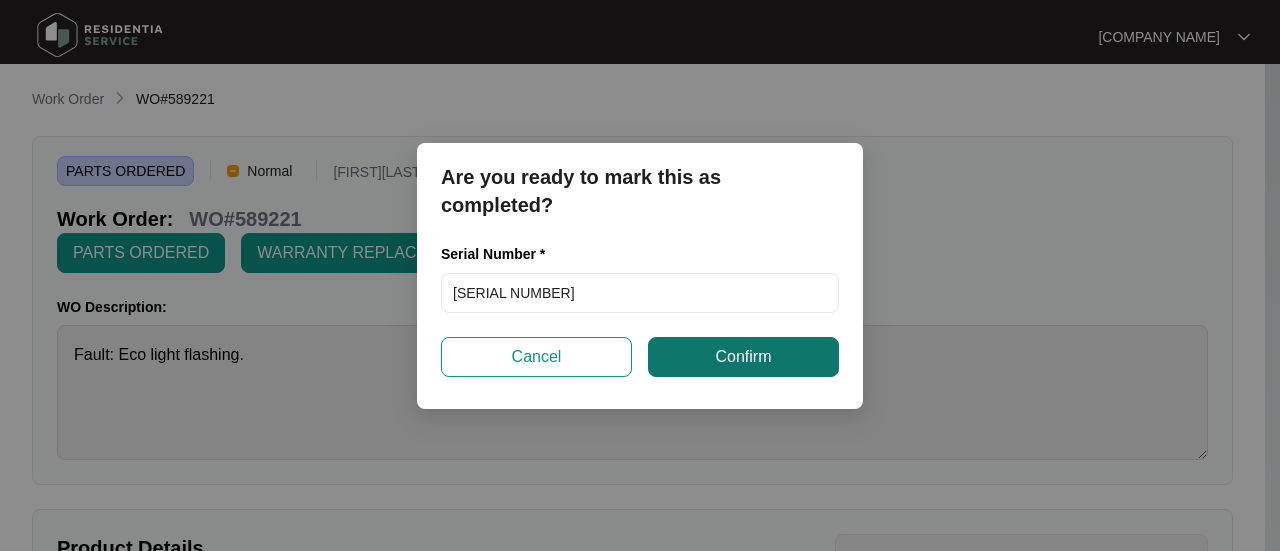 click on "Confirm" at bounding box center [743, 357] 